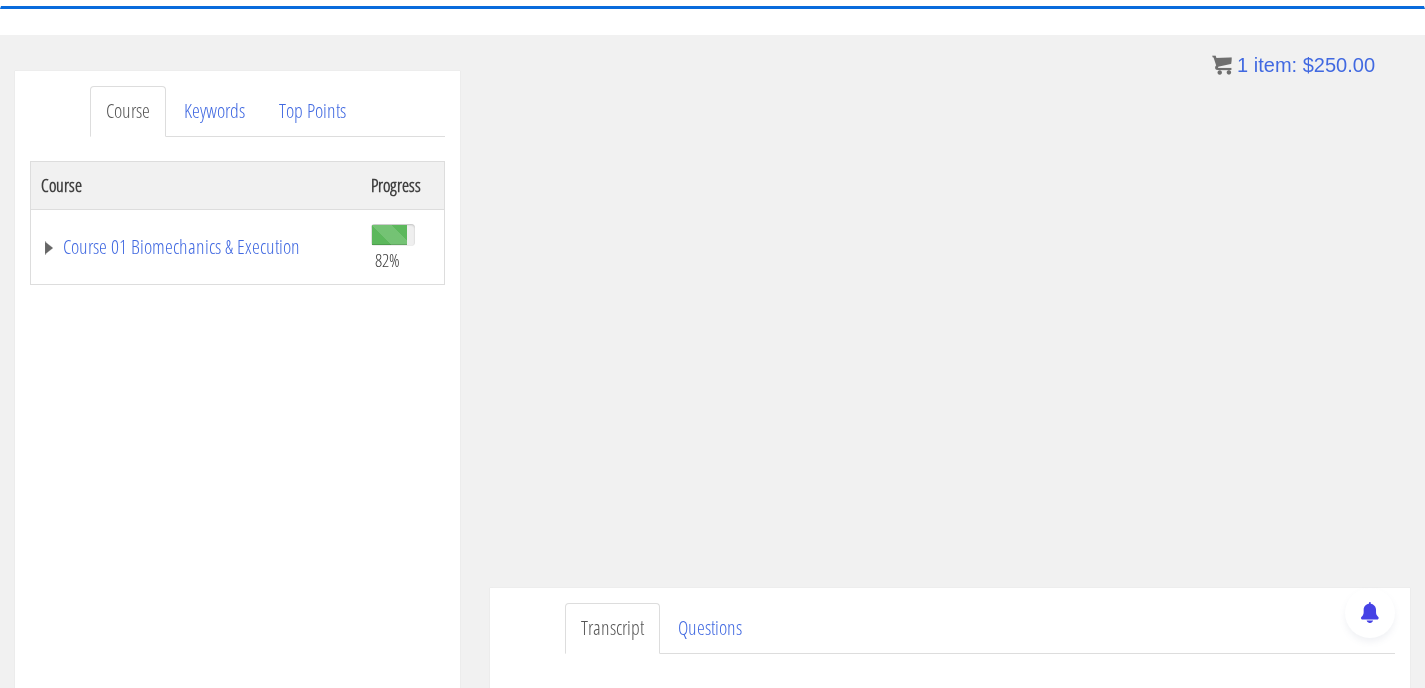 scroll, scrollTop: 192, scrollLeft: 0, axis: vertical 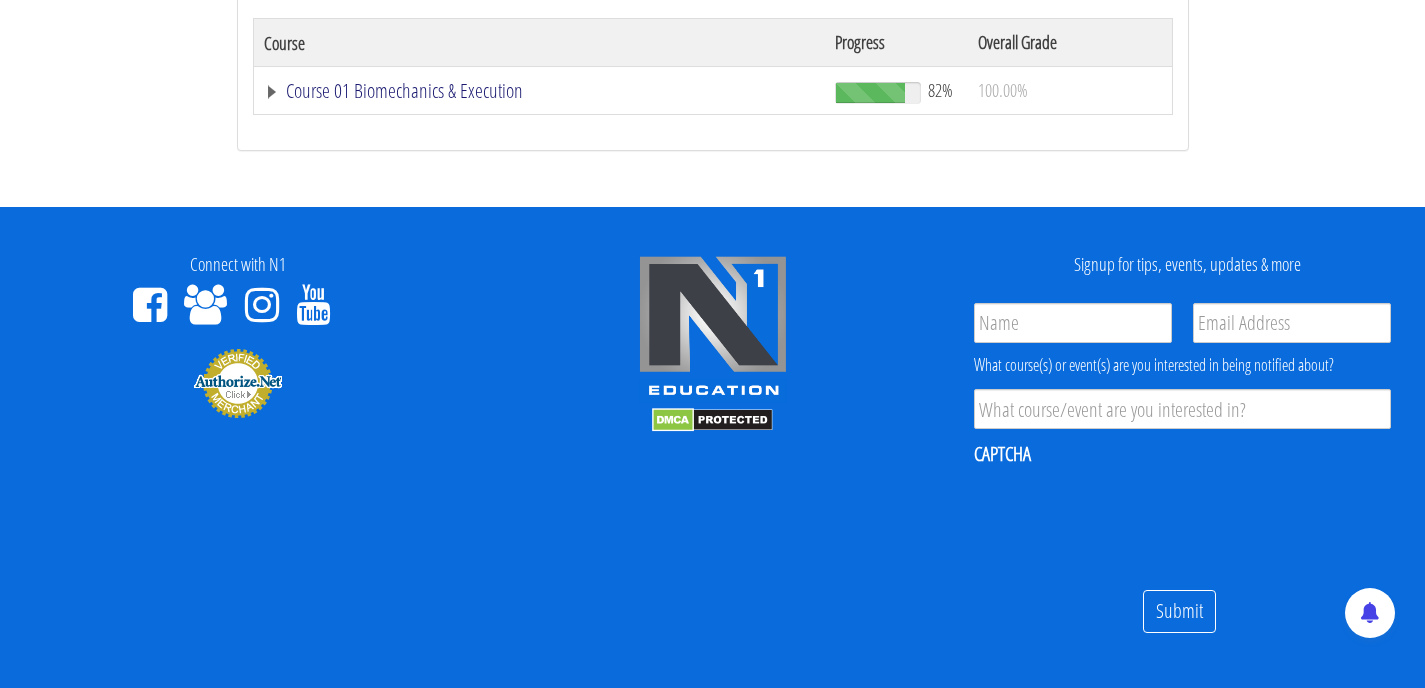 click on "Course 01 Biomechanics & Execution" at bounding box center [540, 91] 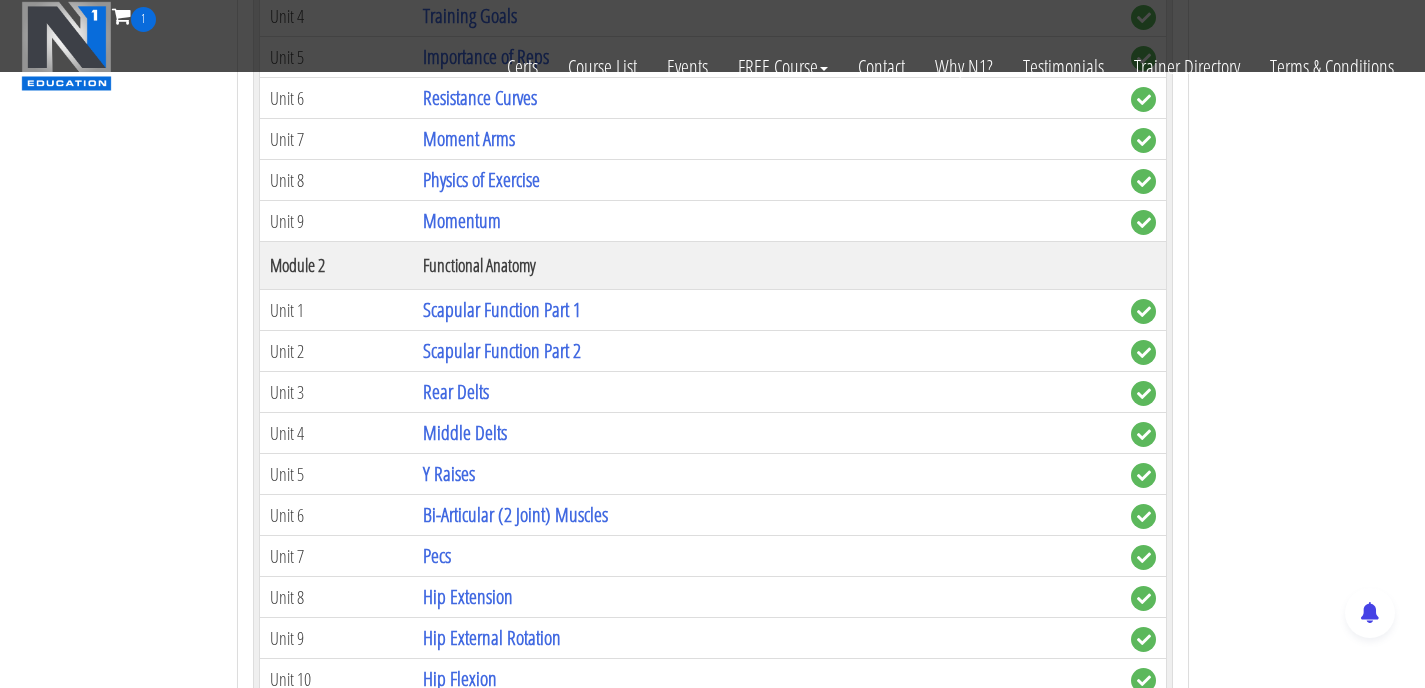 scroll, scrollTop: 778, scrollLeft: 0, axis: vertical 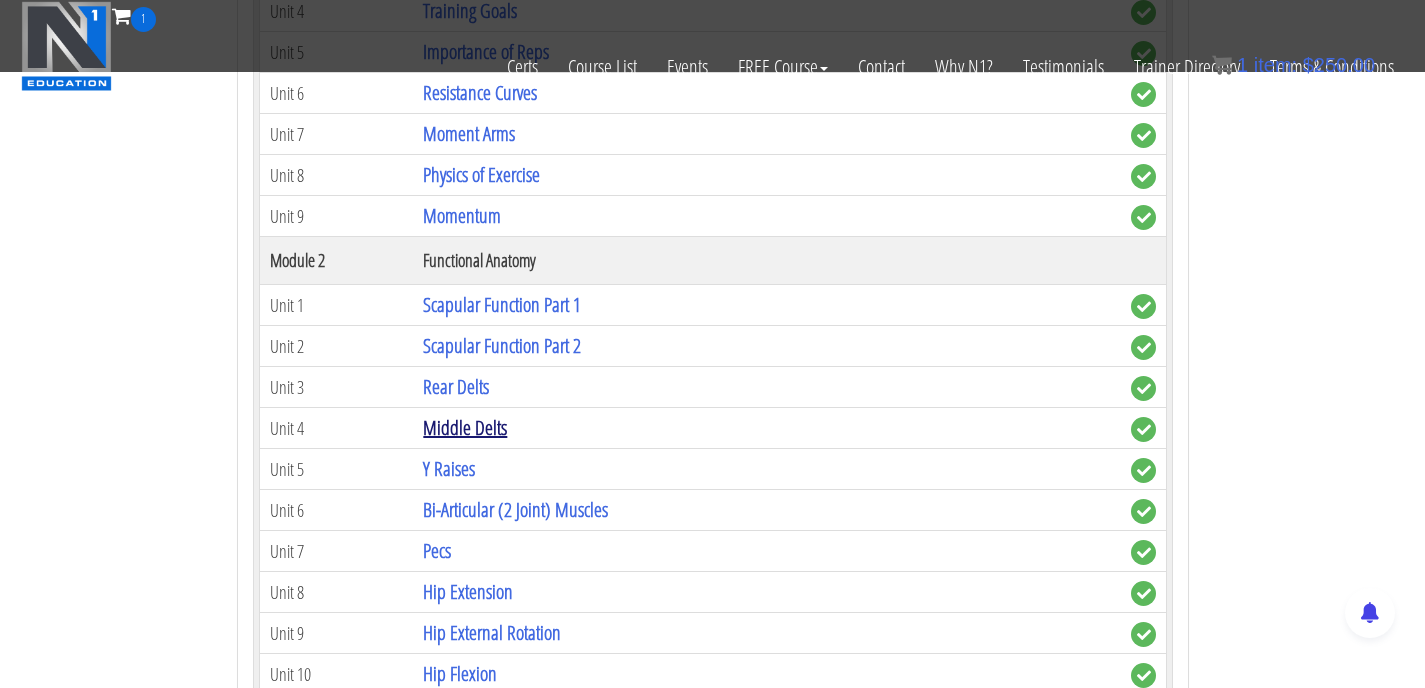 click on "Middle Delts" at bounding box center [465, 427] 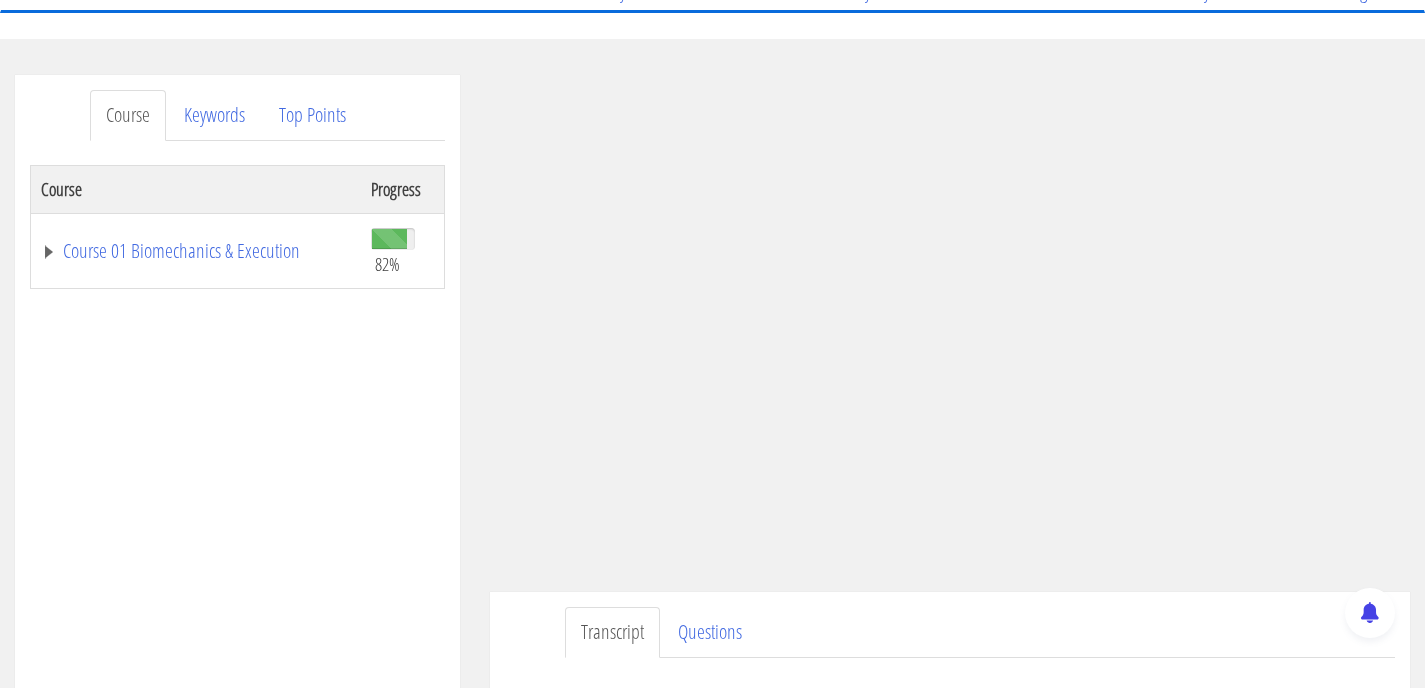 scroll, scrollTop: 194, scrollLeft: 0, axis: vertical 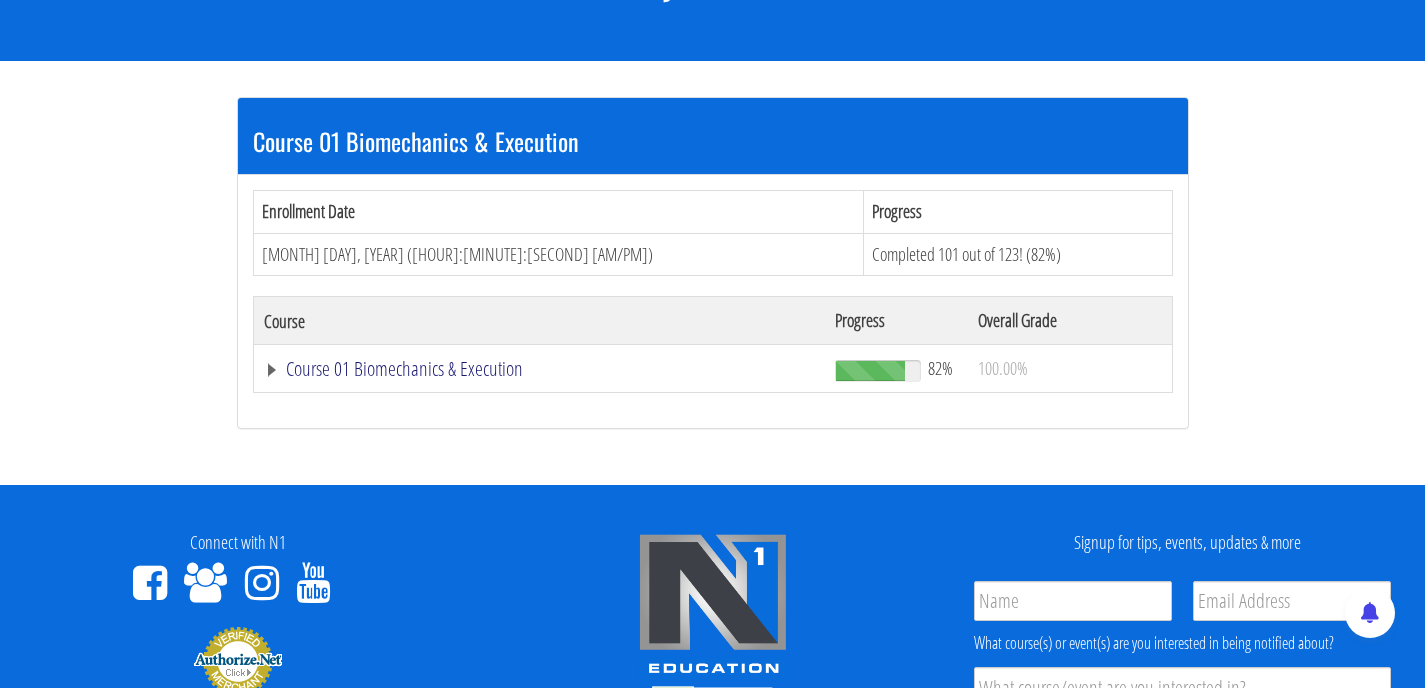 click on "Course 01 Biomechanics & Execution" at bounding box center (540, 369) 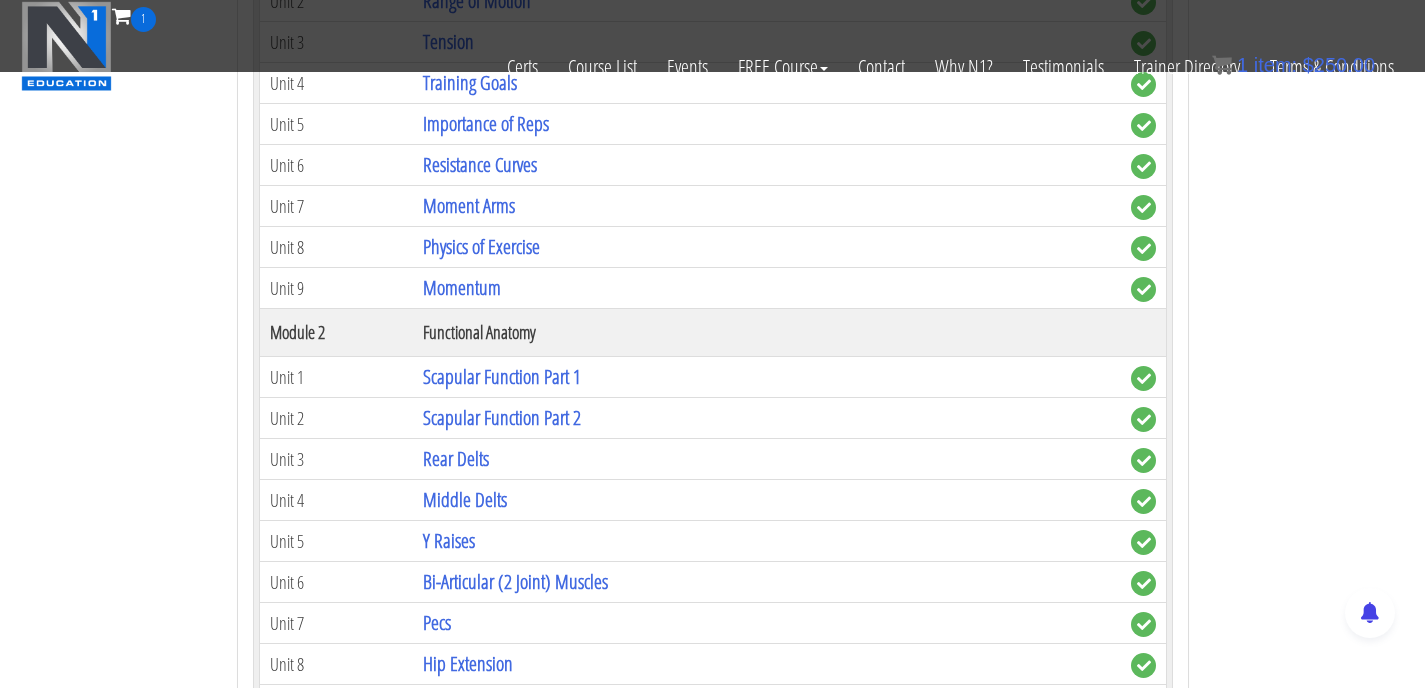 scroll, scrollTop: 705, scrollLeft: 0, axis: vertical 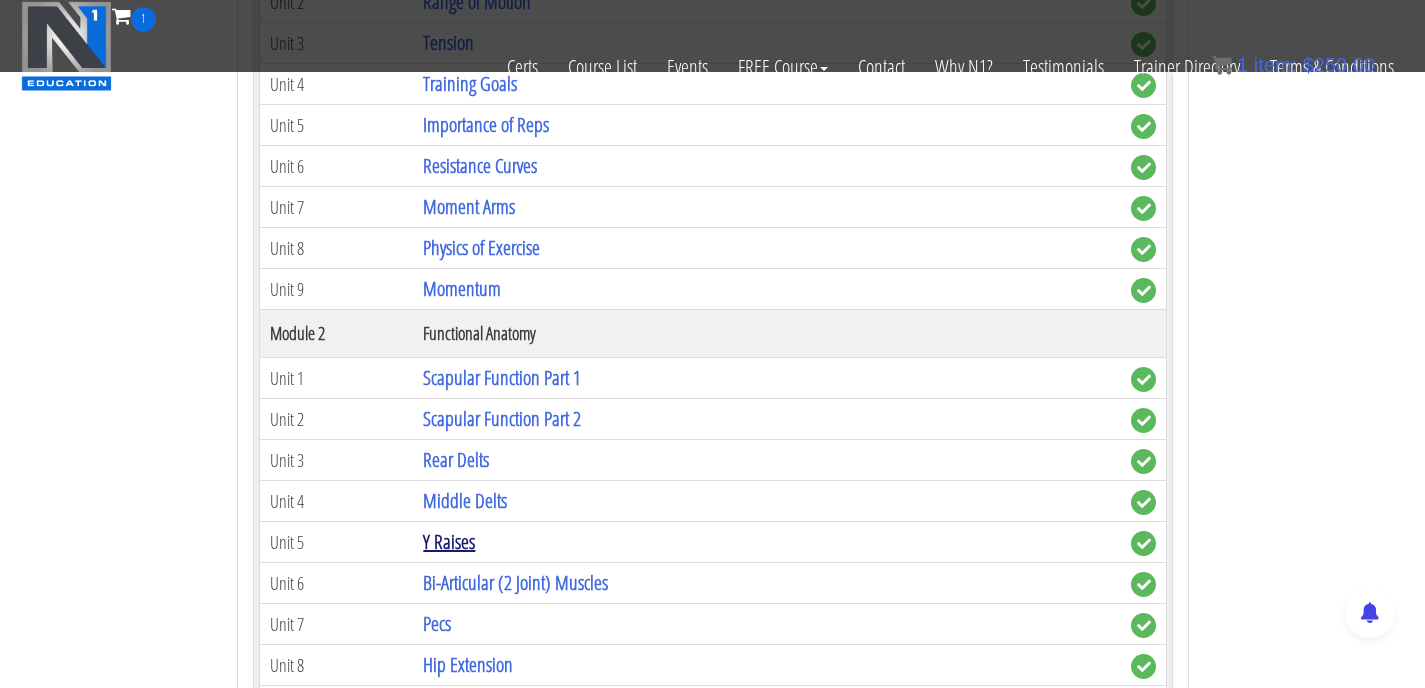 click on "Y Raises" at bounding box center (449, 541) 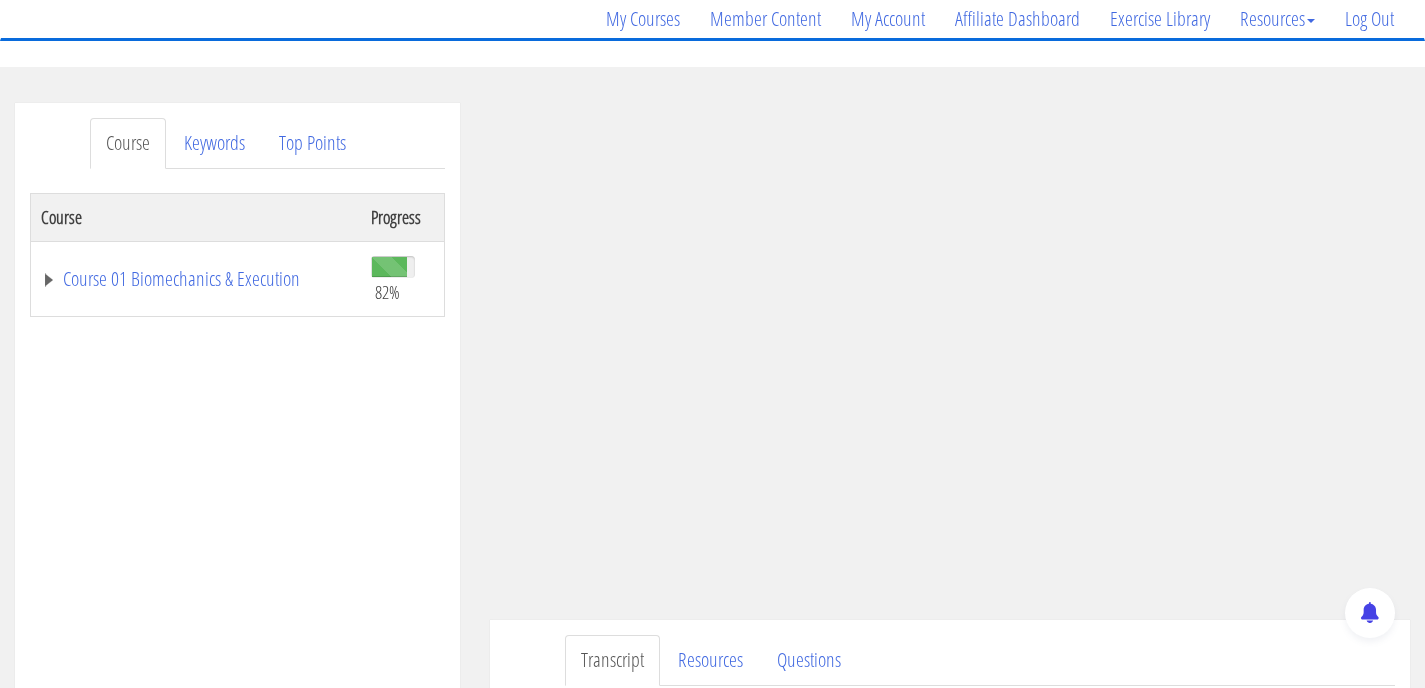 scroll, scrollTop: 195, scrollLeft: 0, axis: vertical 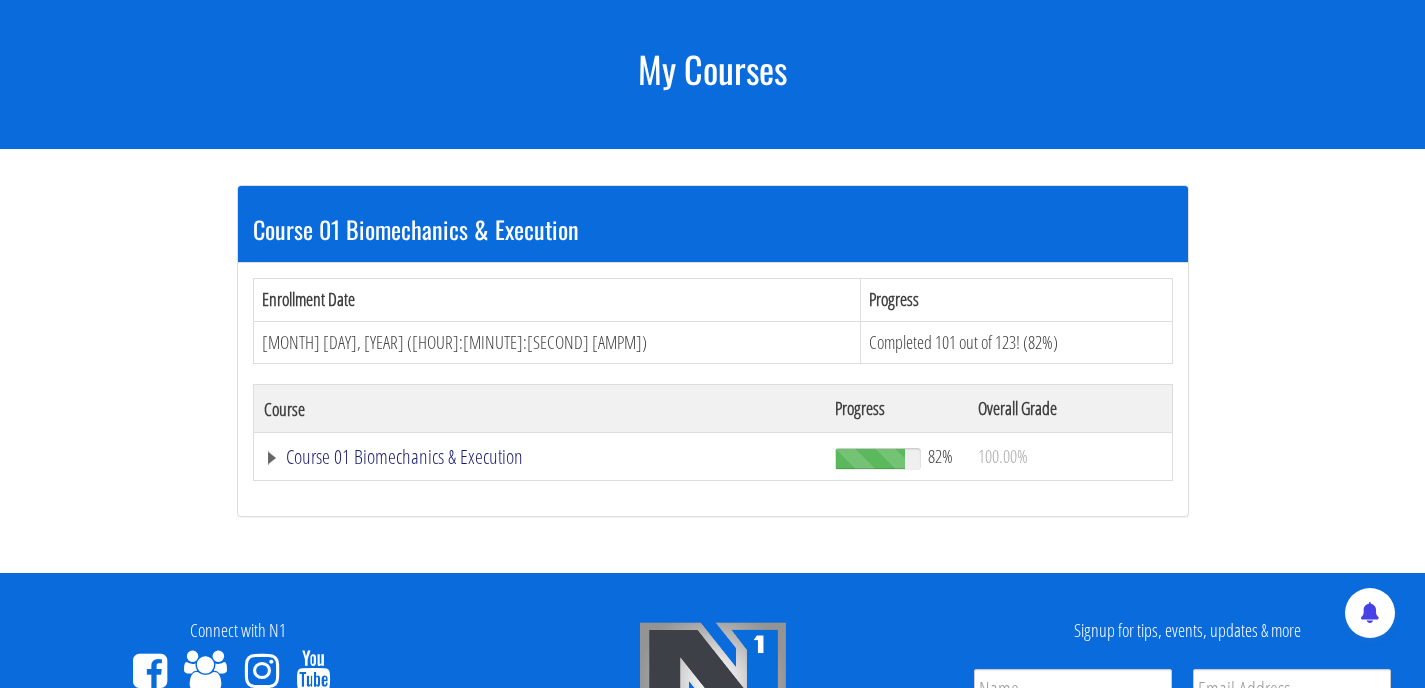 click on "Course 01 Biomechanics & Execution" at bounding box center [540, 457] 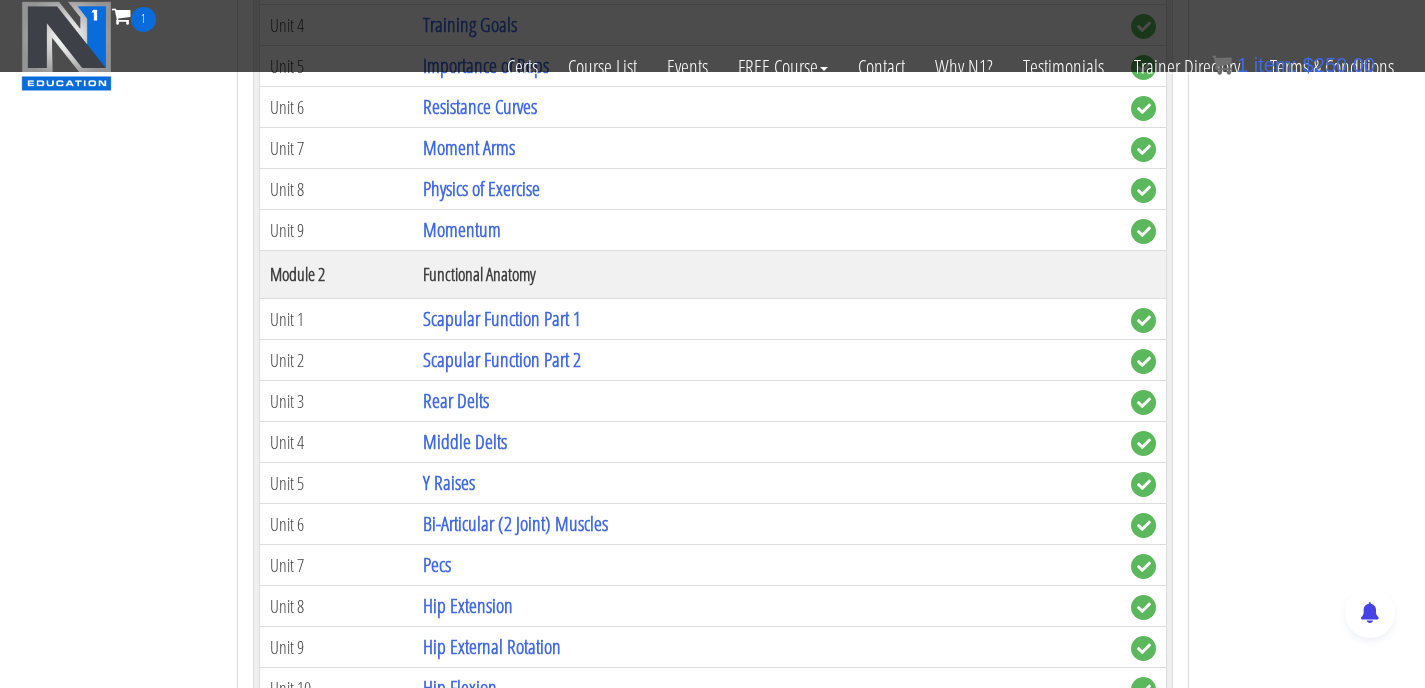 scroll, scrollTop: 769, scrollLeft: 0, axis: vertical 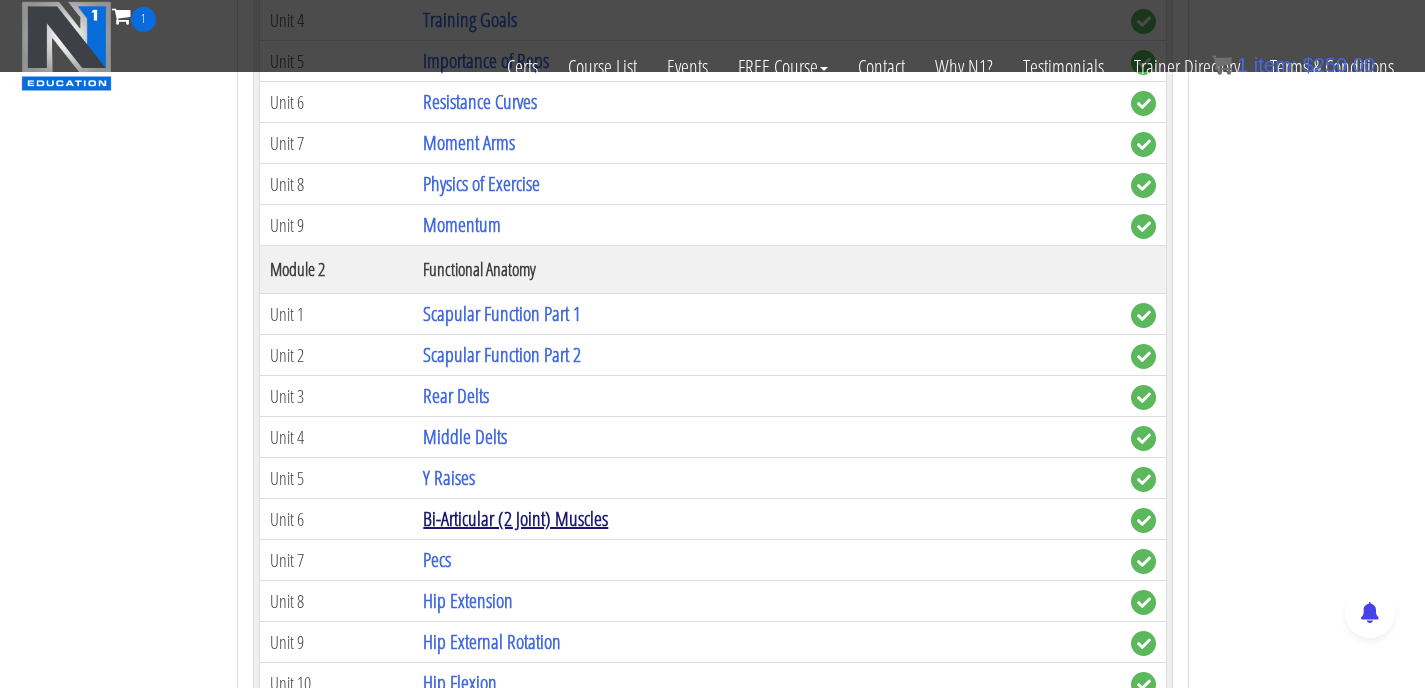 click on "Bi-Articular (2 Joint) Muscles" at bounding box center [515, 518] 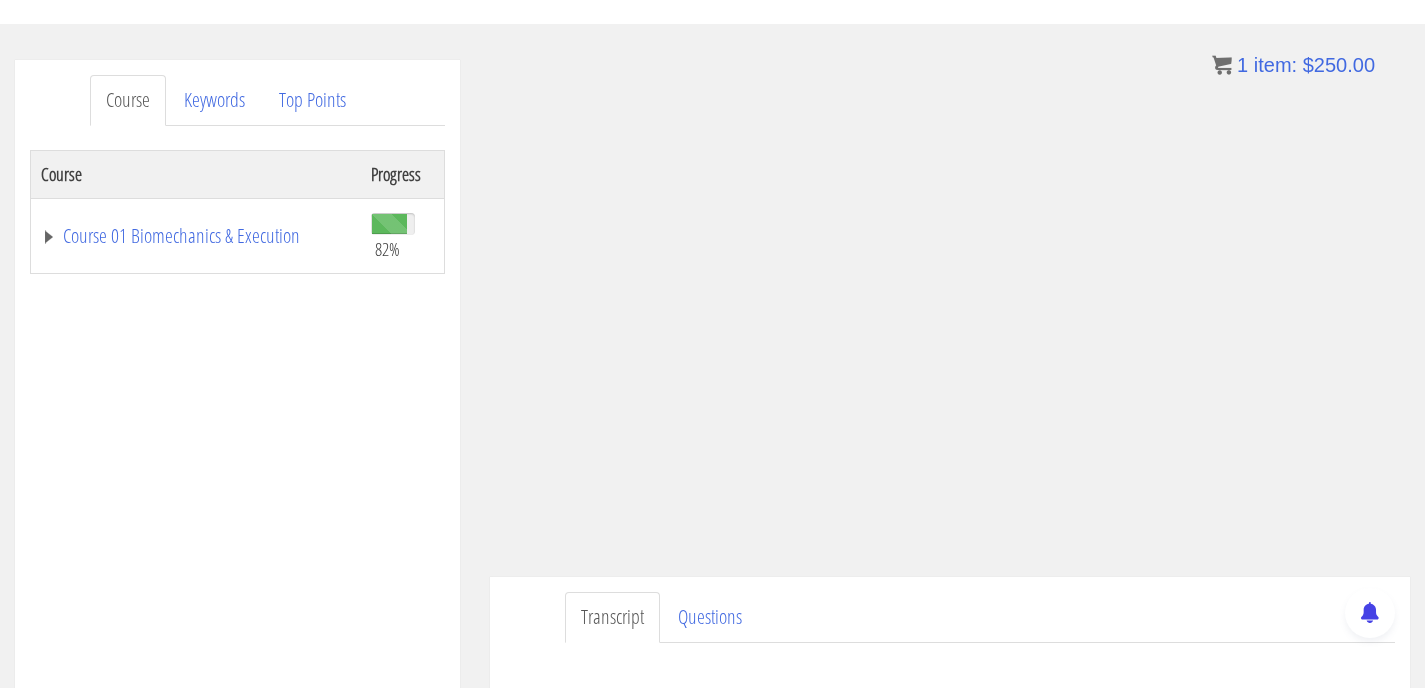 scroll, scrollTop: 205, scrollLeft: 0, axis: vertical 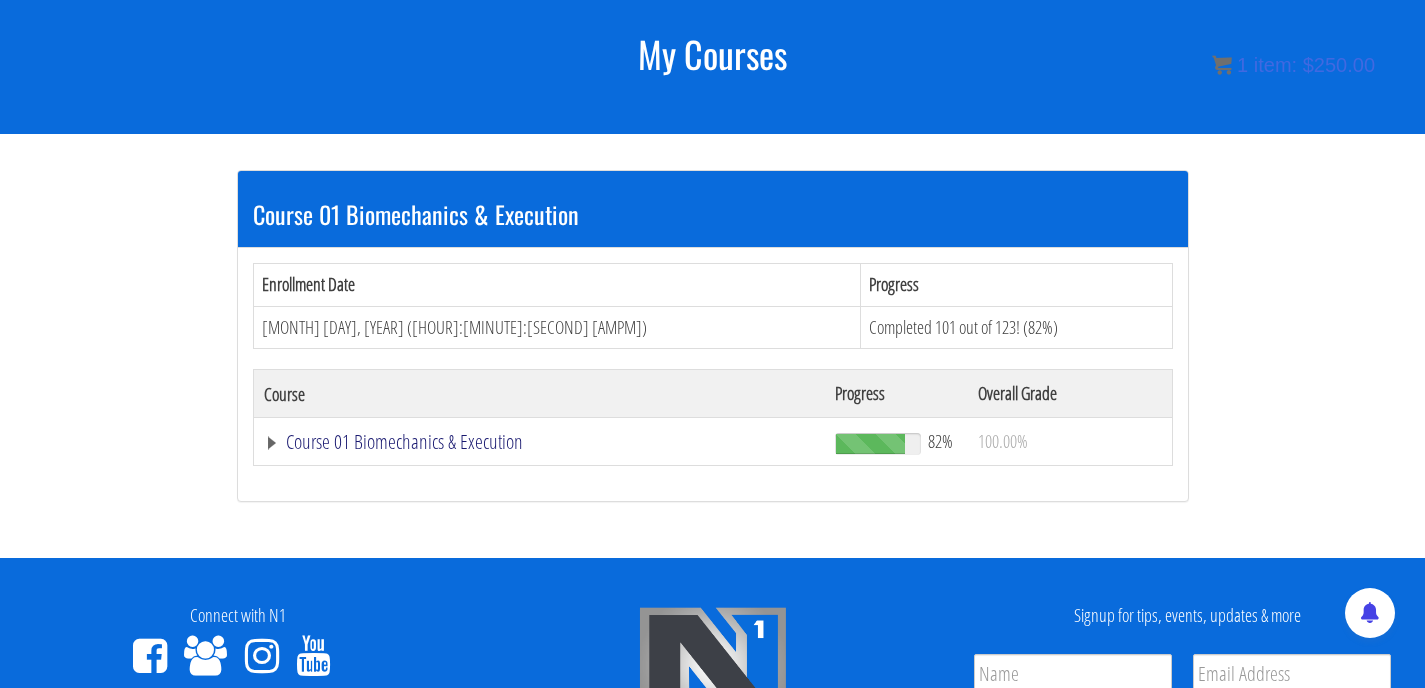 click on "Course 01 Biomechanics & Execution" at bounding box center (540, 442) 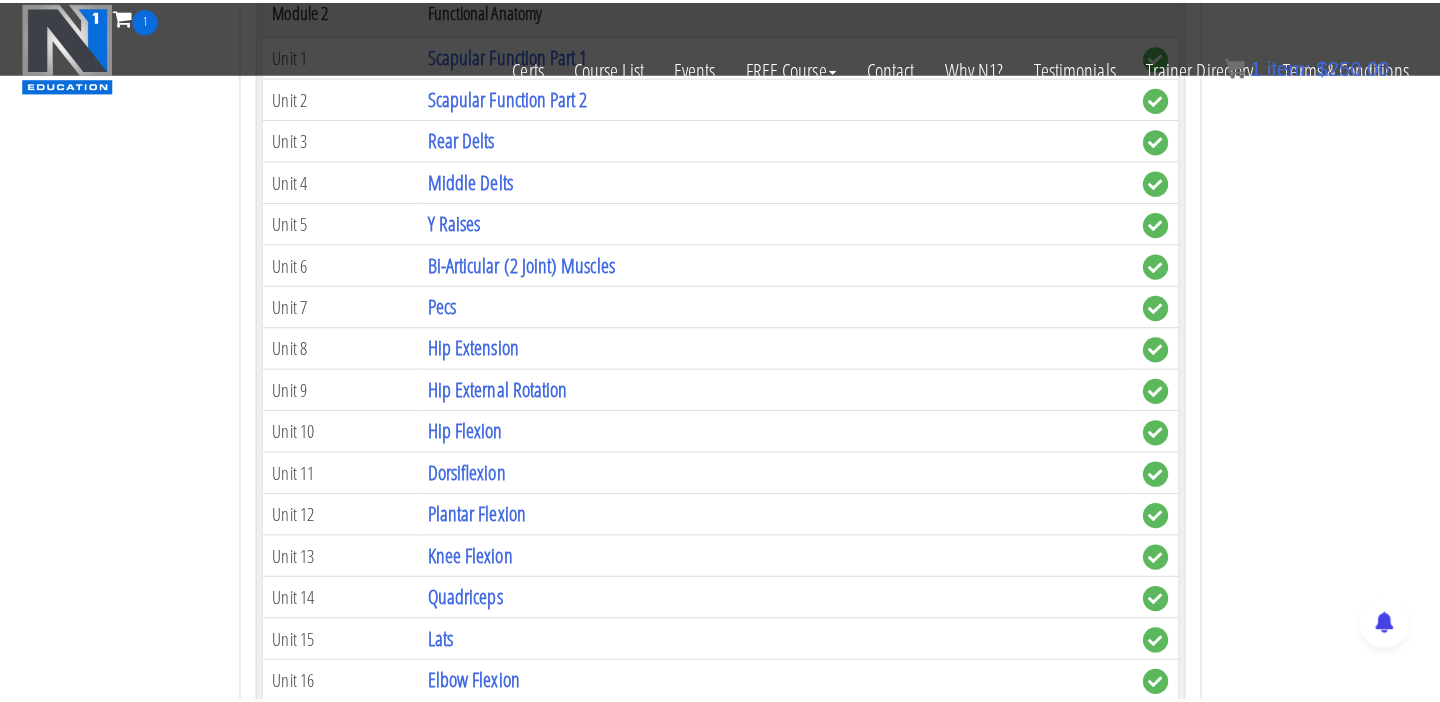 scroll, scrollTop: 1024, scrollLeft: 0, axis: vertical 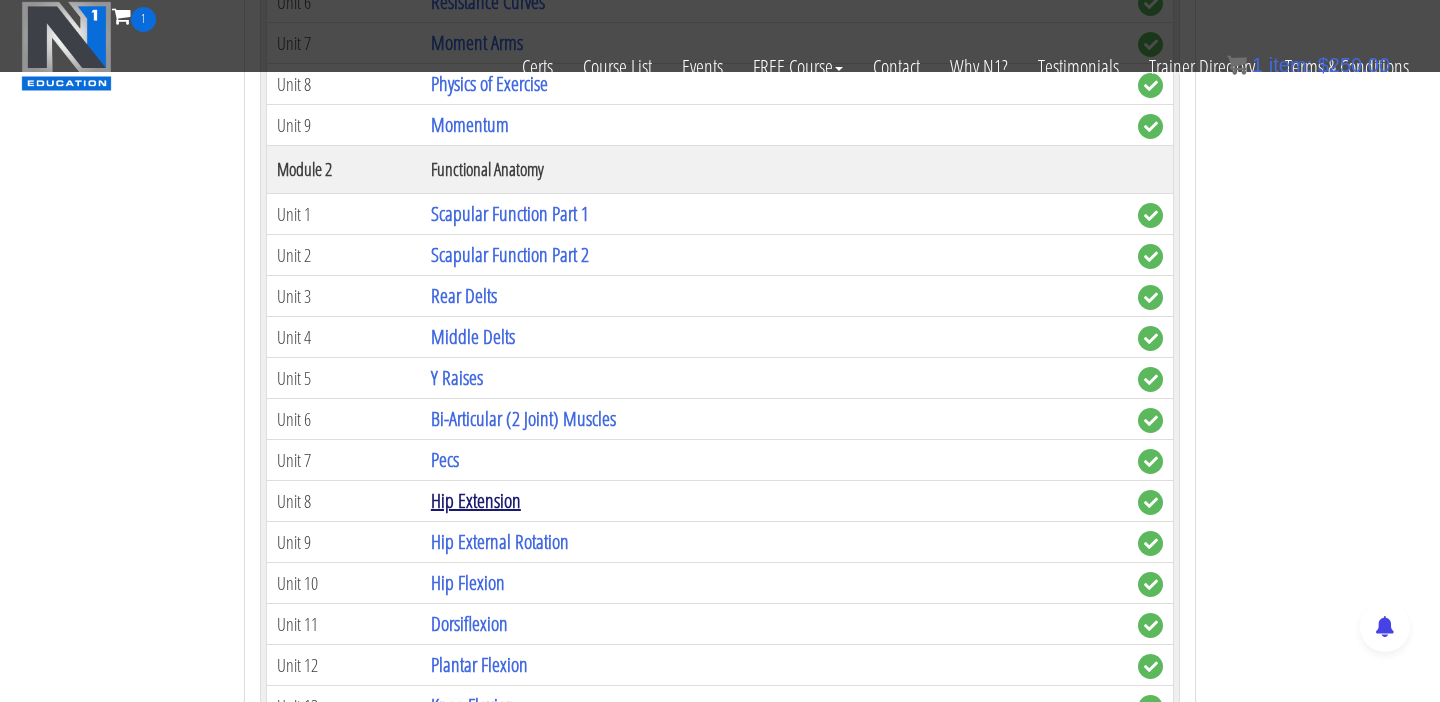click on "Hip Extension" at bounding box center (476, 500) 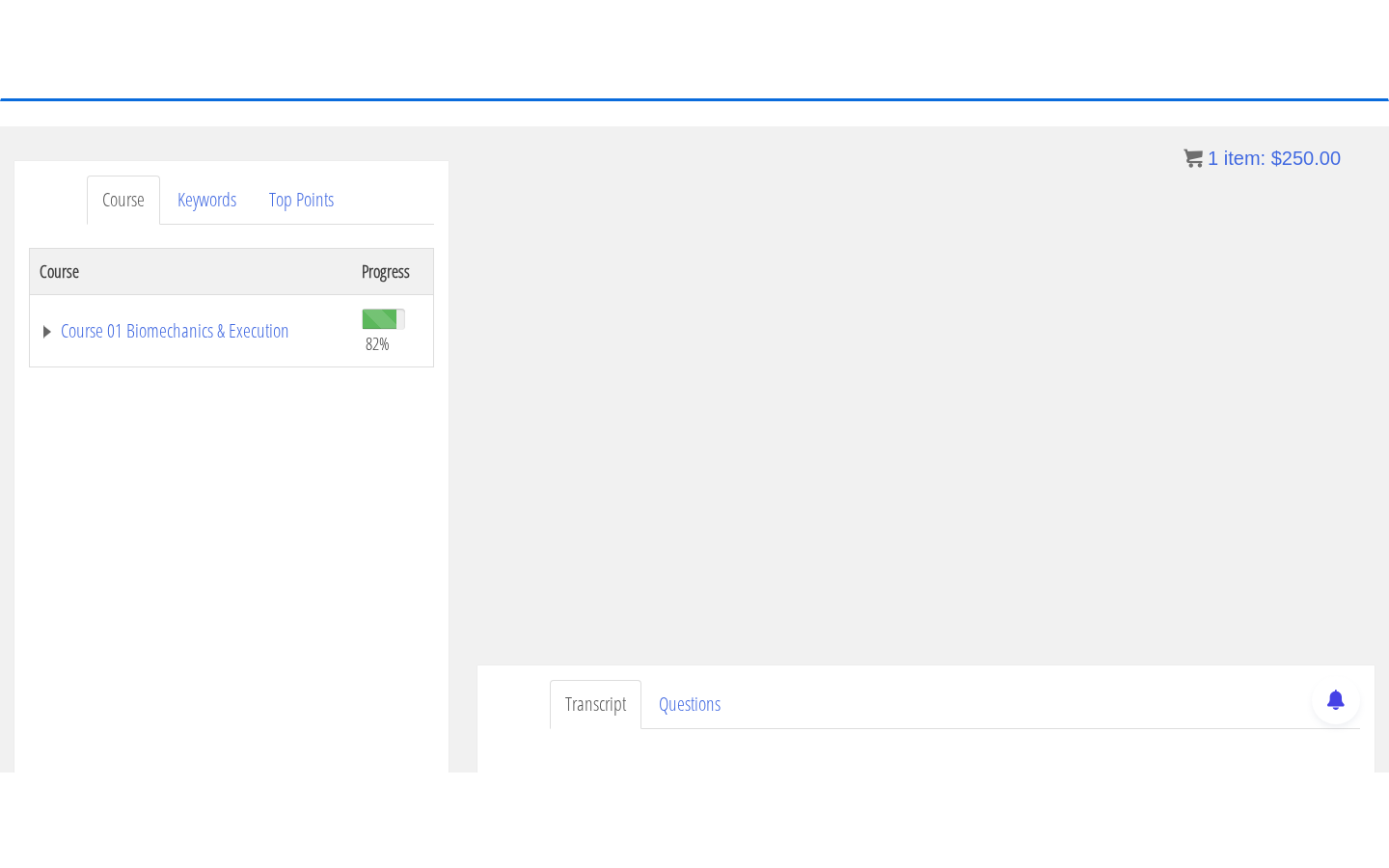 scroll, scrollTop: 193, scrollLeft: 0, axis: vertical 